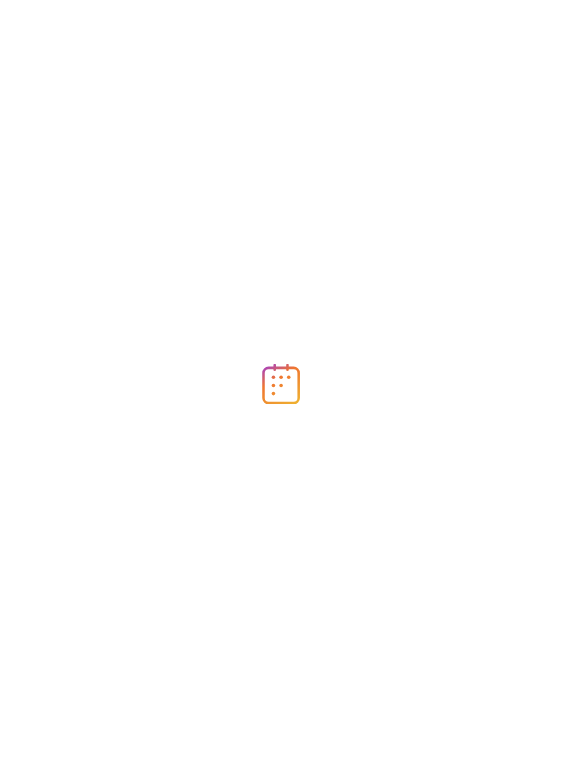 scroll, scrollTop: 0, scrollLeft: 0, axis: both 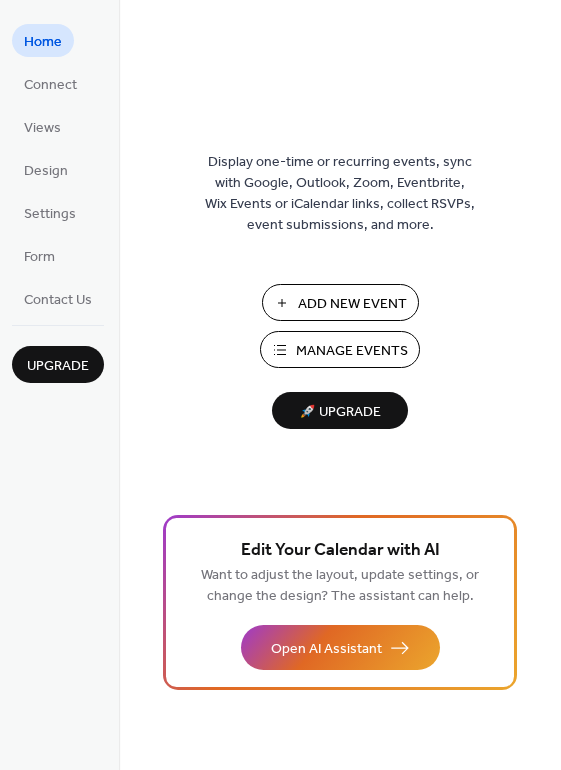 click on "Add New Event" at bounding box center [352, 304] 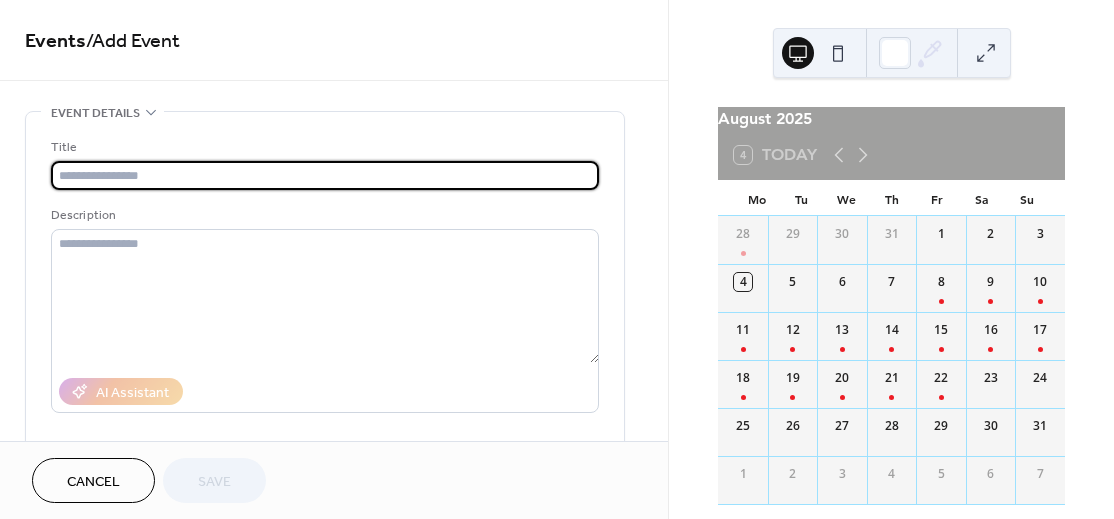 click at bounding box center [325, 175] 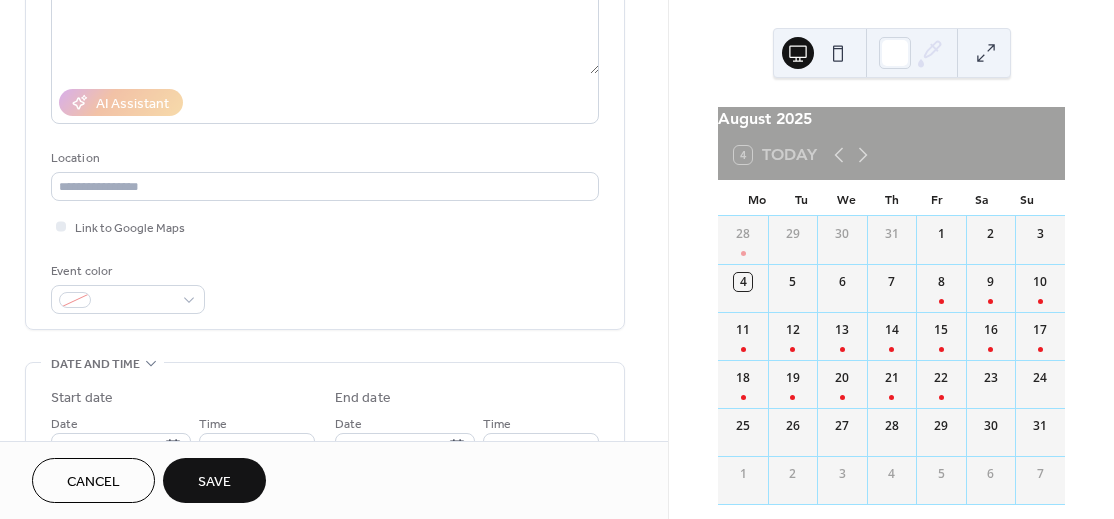 scroll, scrollTop: 333, scrollLeft: 0, axis: vertical 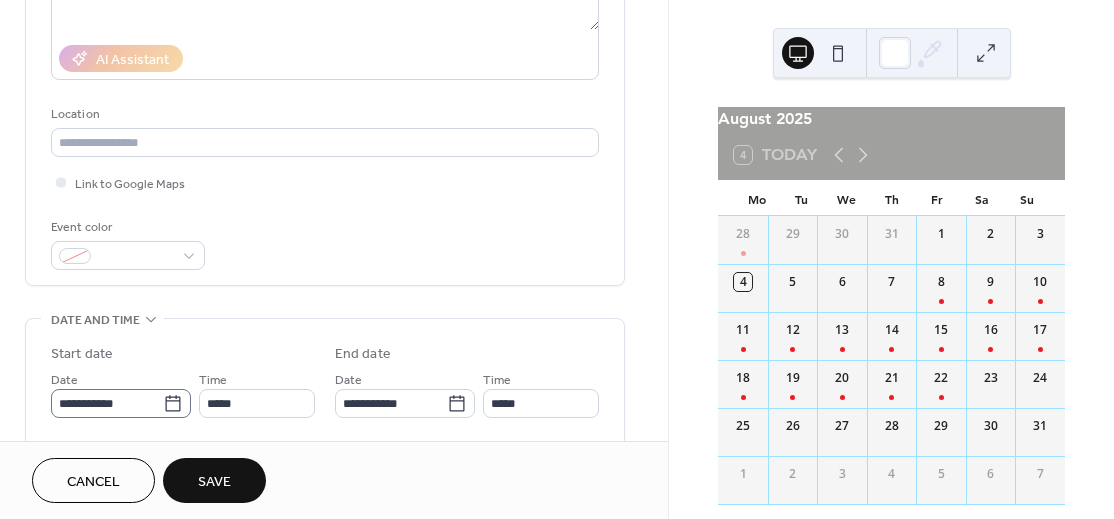 type on "******" 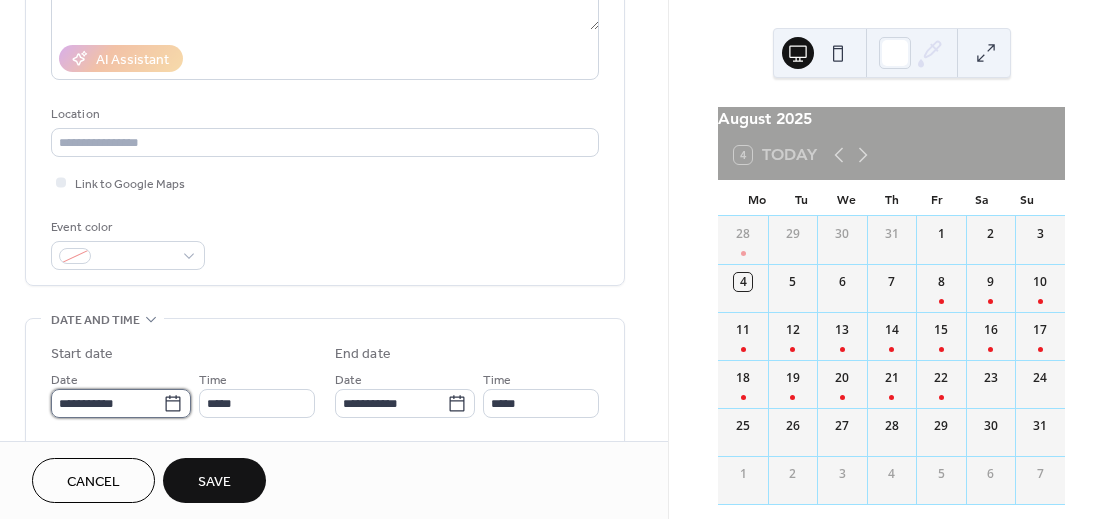click on "**********" at bounding box center [107, 403] 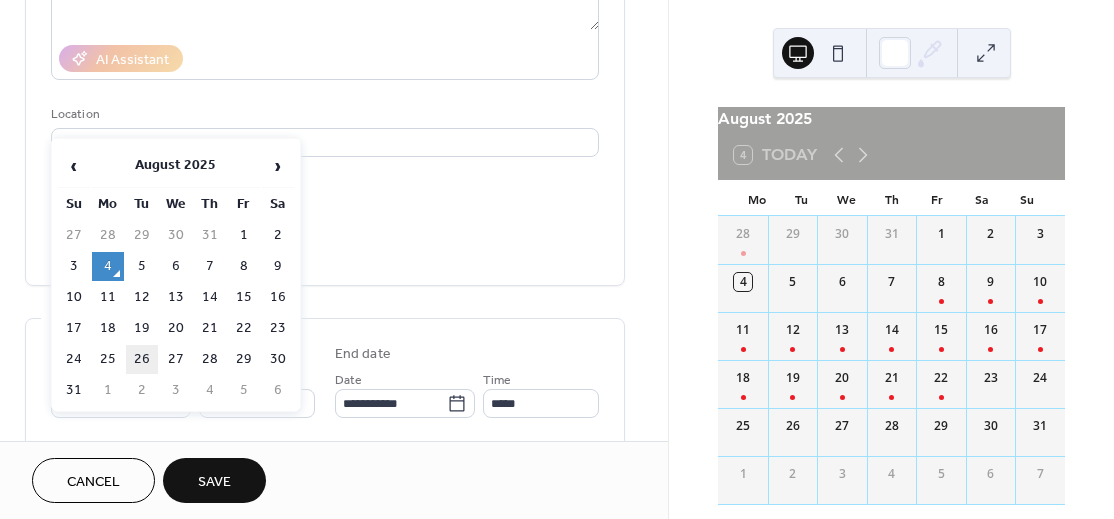 click on "26" at bounding box center (142, 359) 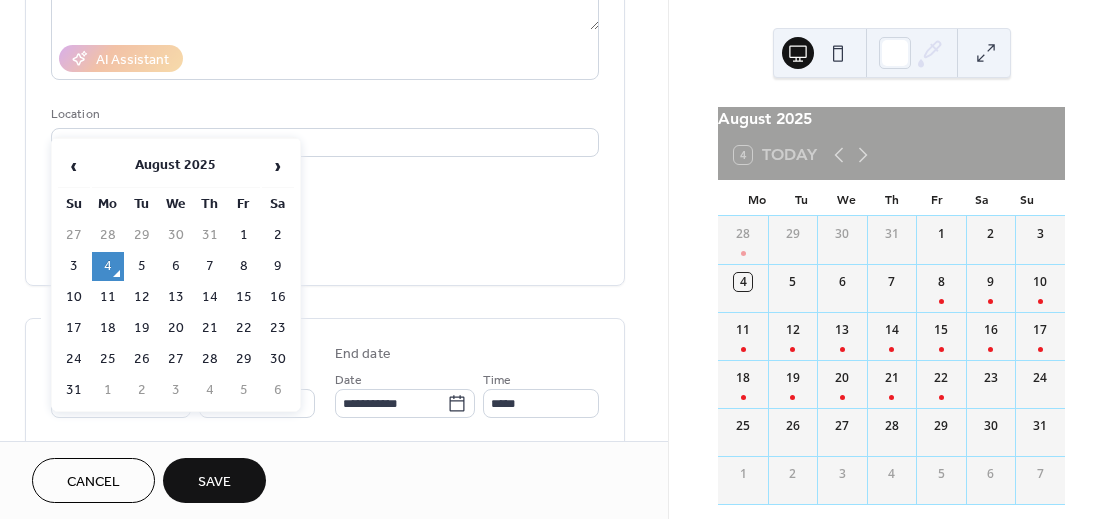 type on "**********" 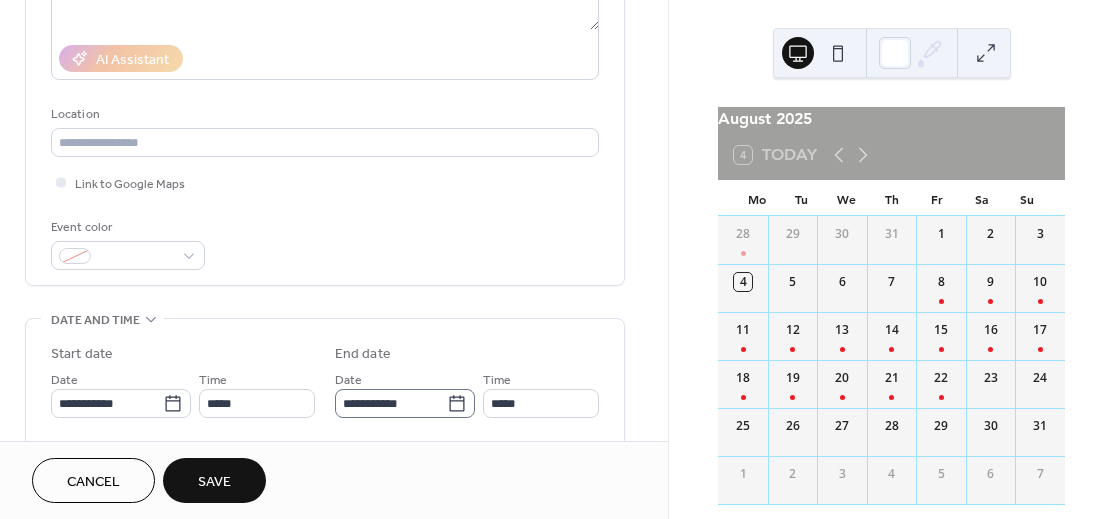 click 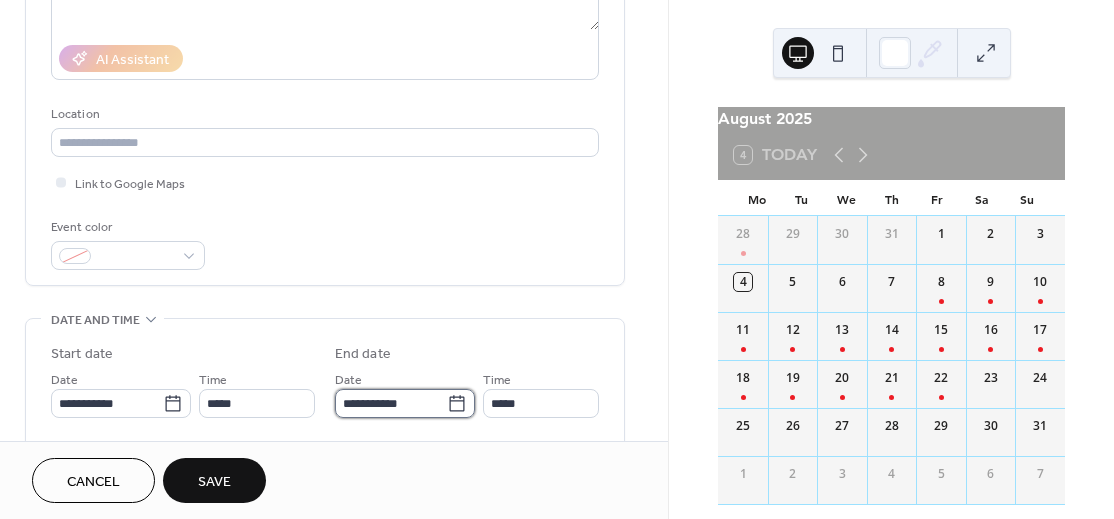 click on "**********" at bounding box center (391, 403) 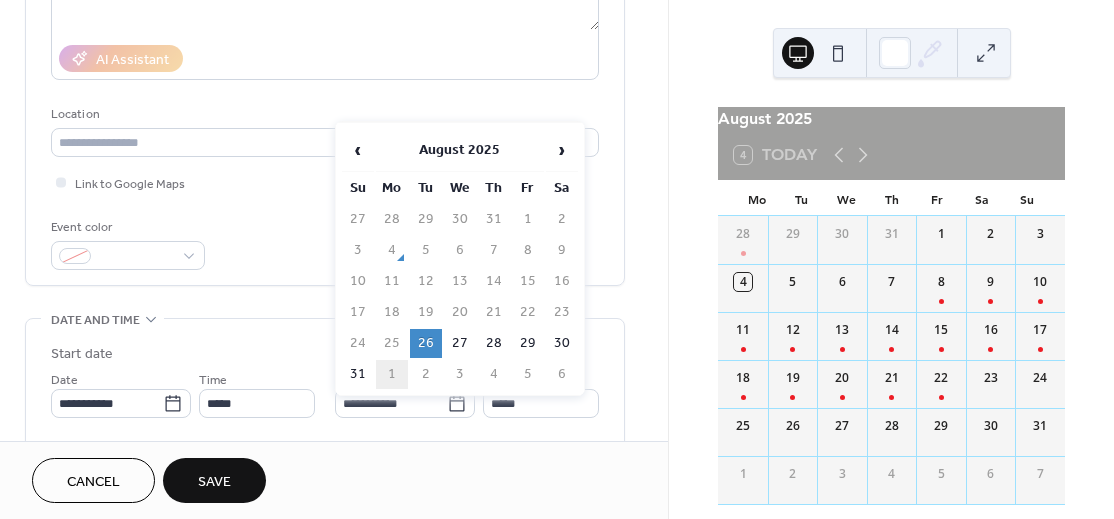 click on "1" at bounding box center [392, 374] 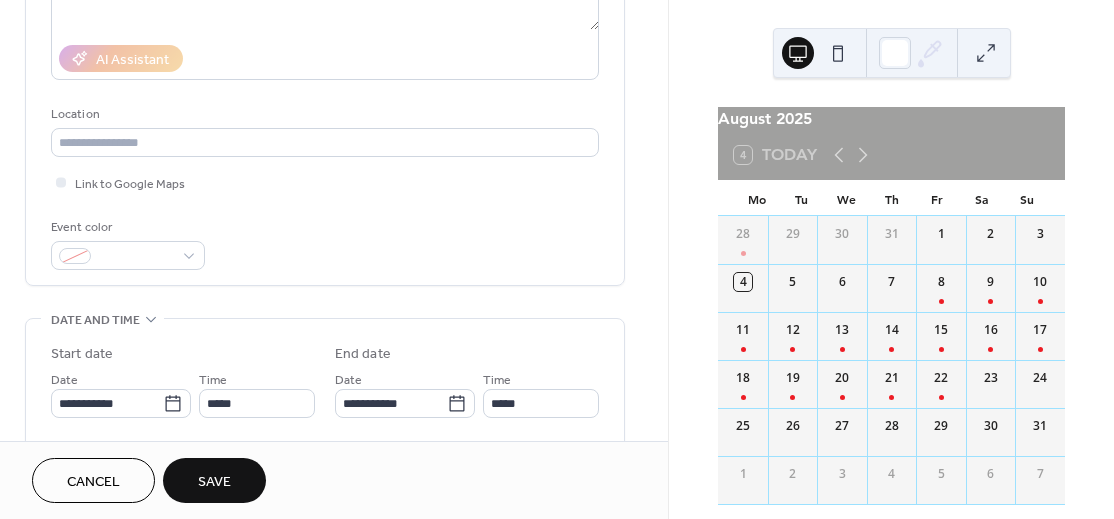 click on "Save" at bounding box center [214, 482] 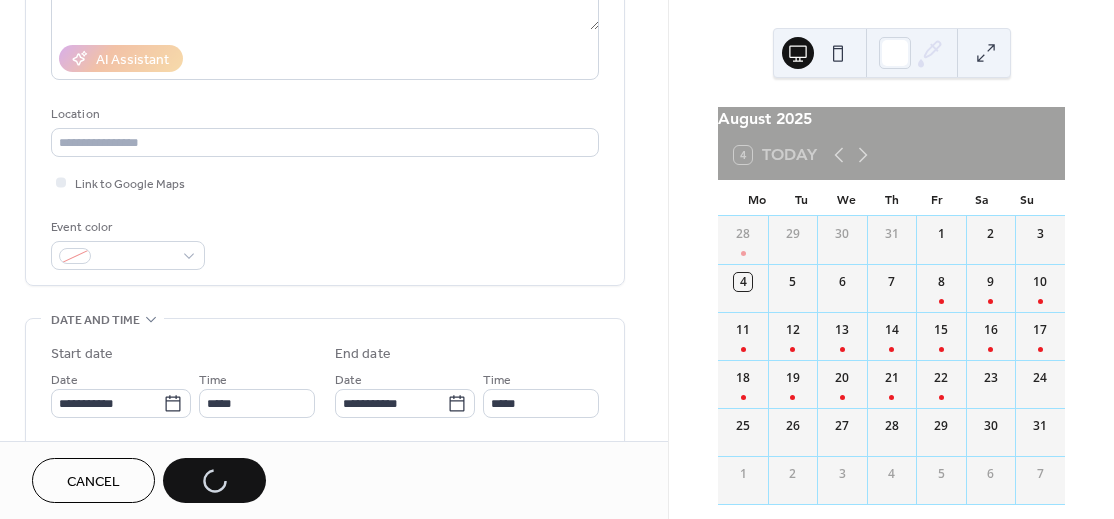 click on "Cancel" at bounding box center [93, 482] 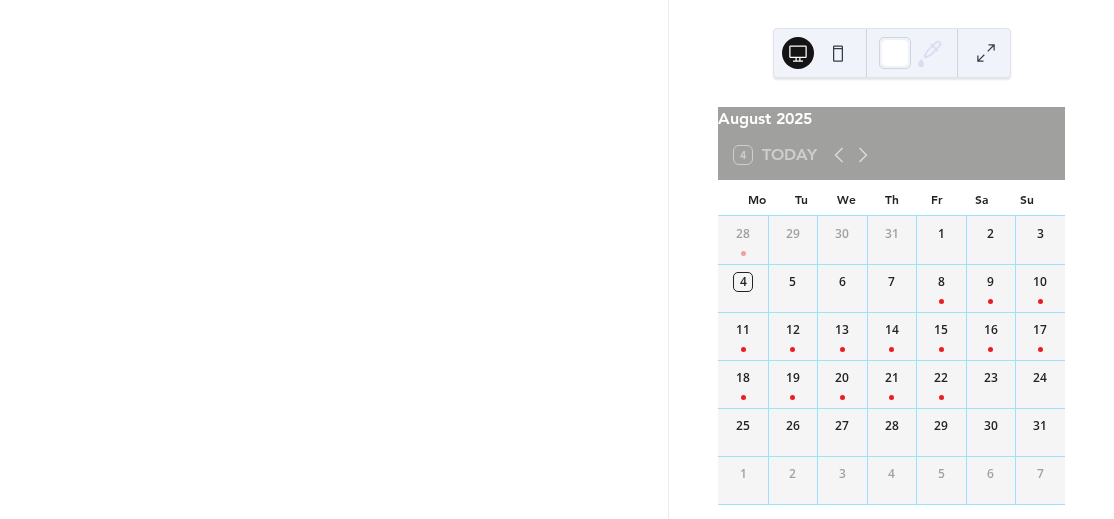 click at bounding box center [334, 259] 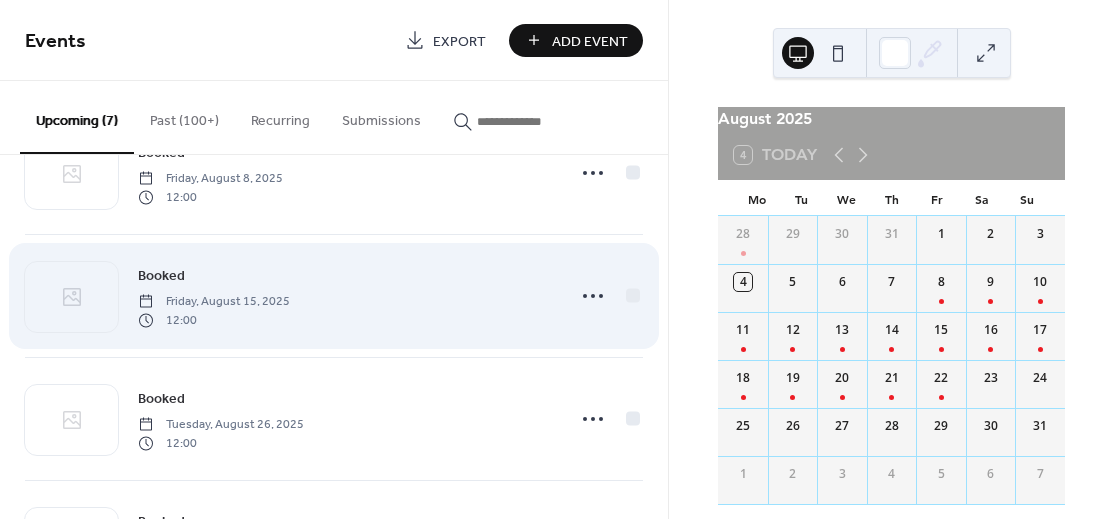 scroll, scrollTop: 111, scrollLeft: 0, axis: vertical 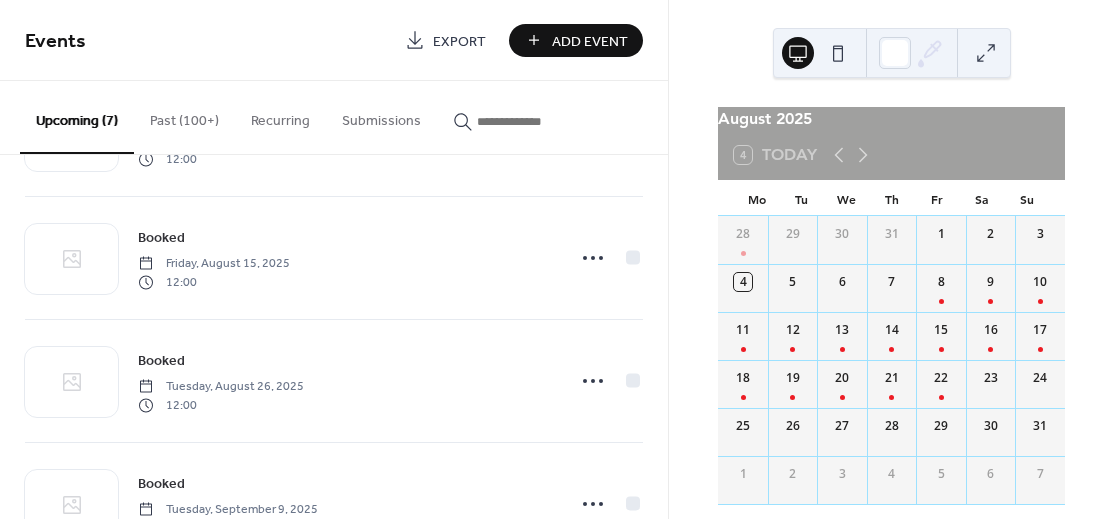 click on "Add Event" at bounding box center (590, 41) 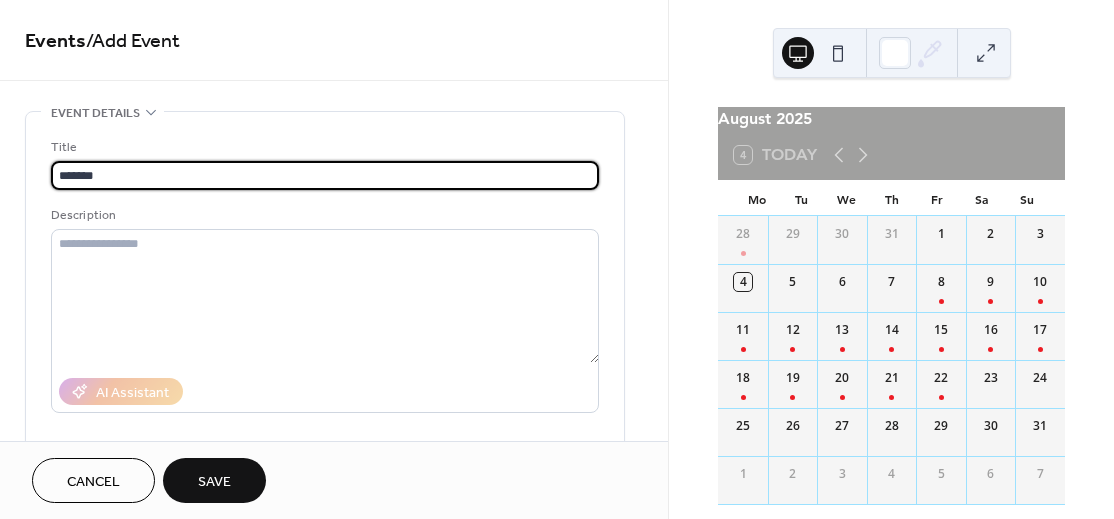 scroll, scrollTop: 403, scrollLeft: 0, axis: vertical 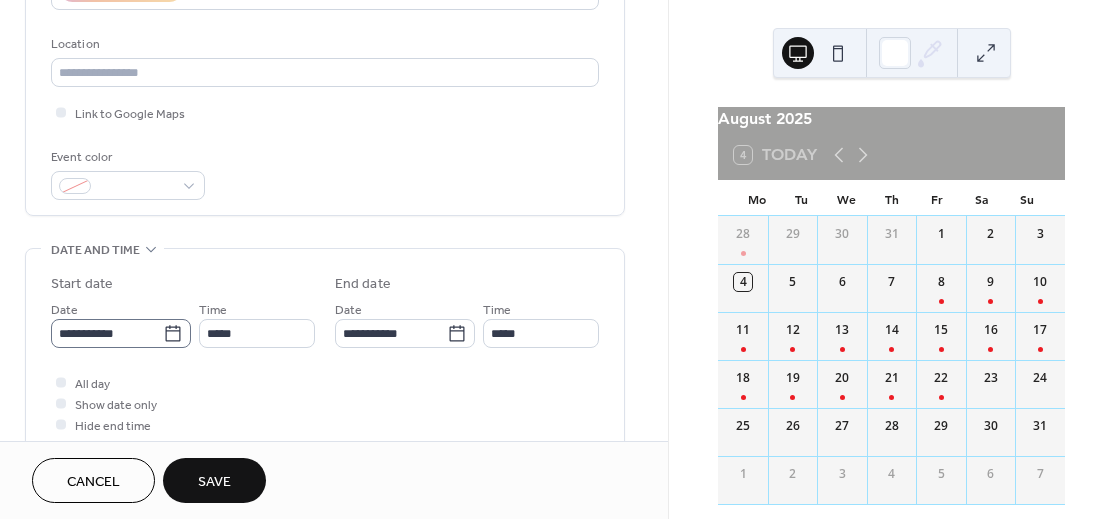 type on "******" 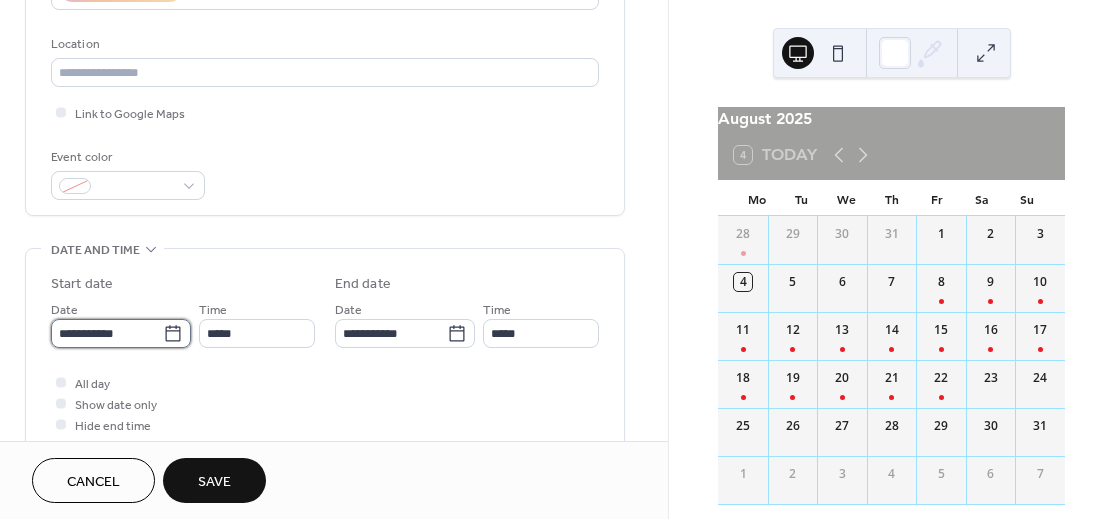 click on "**********" at bounding box center [107, 333] 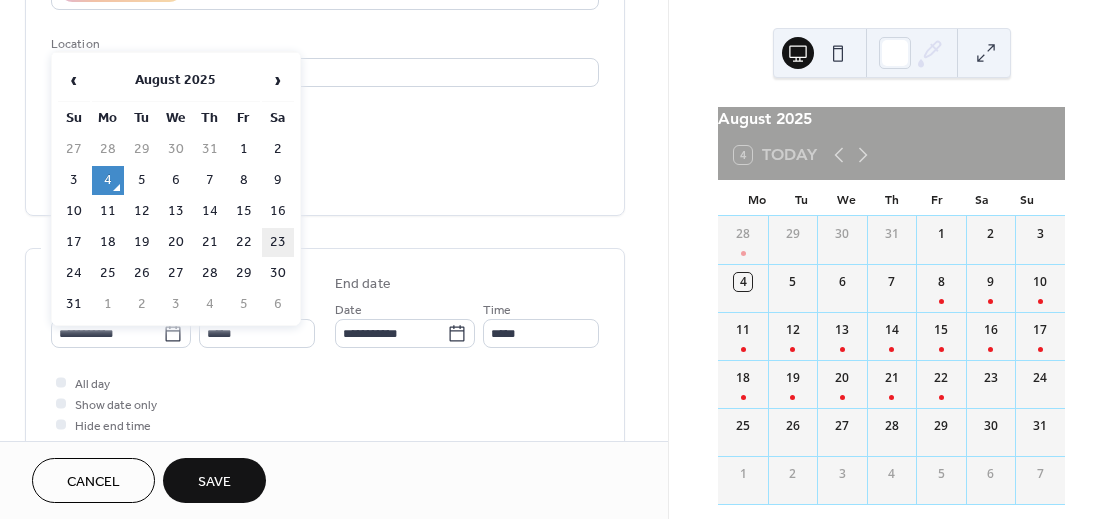 click on "23" at bounding box center [278, 242] 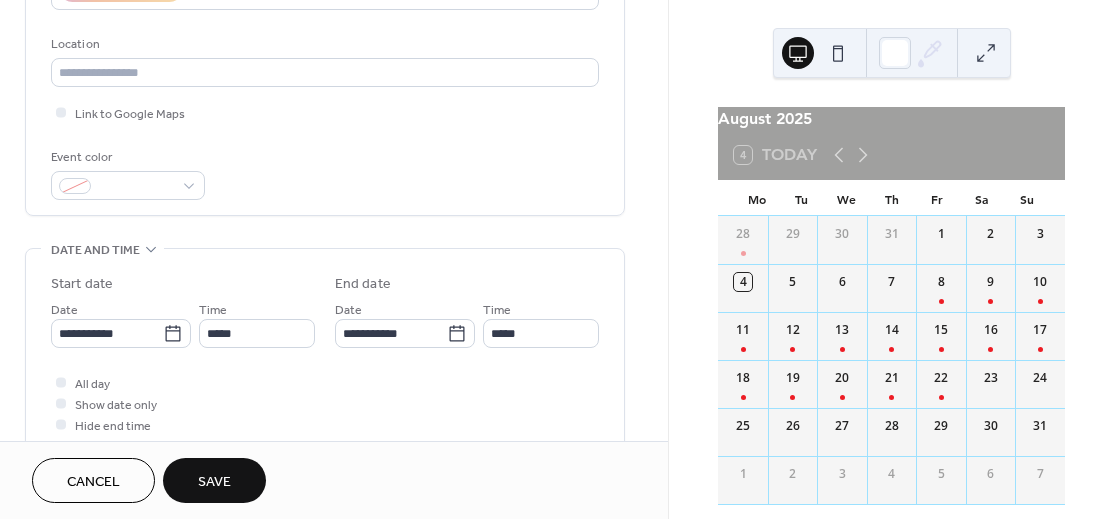 type on "**********" 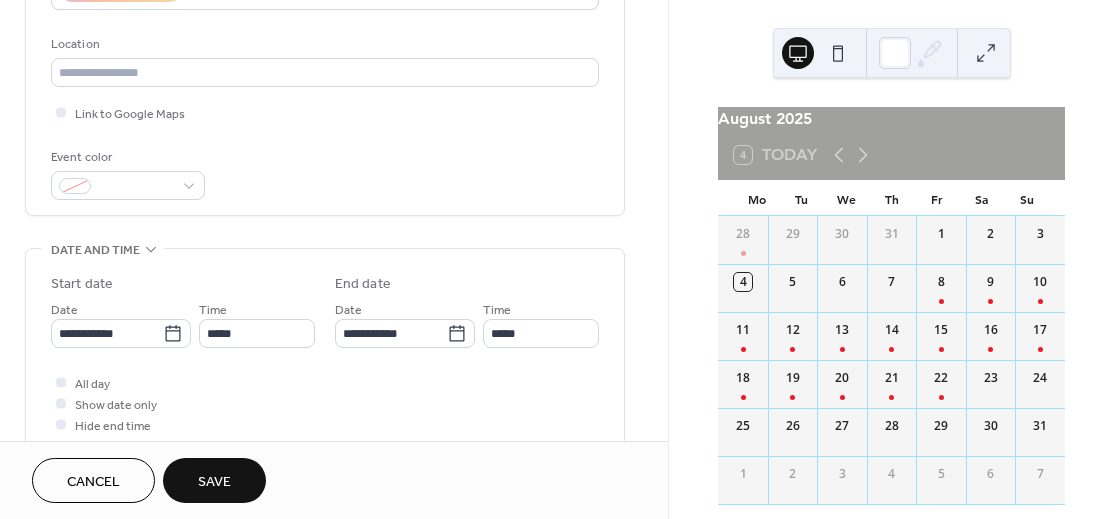 click 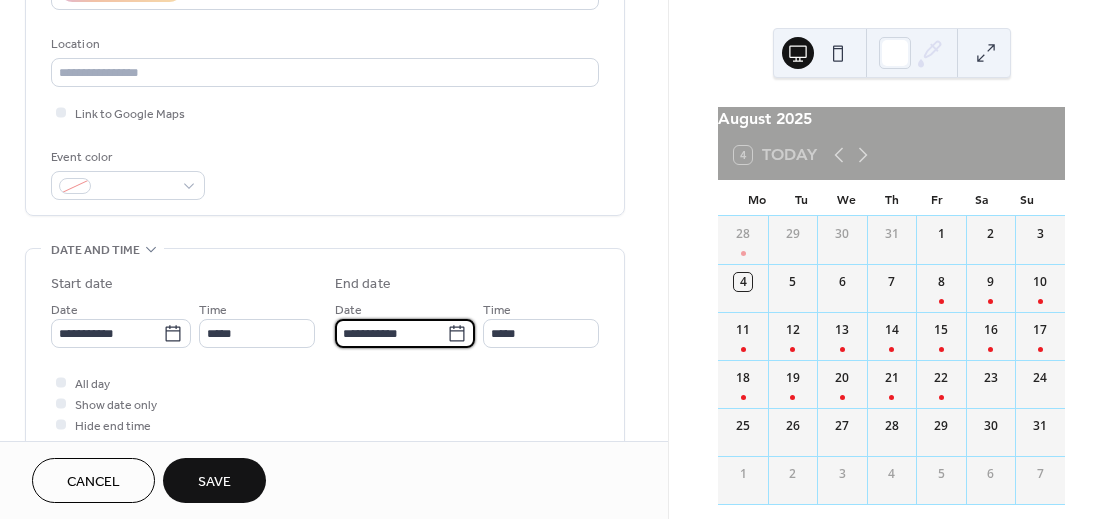 click on "**********" at bounding box center (391, 333) 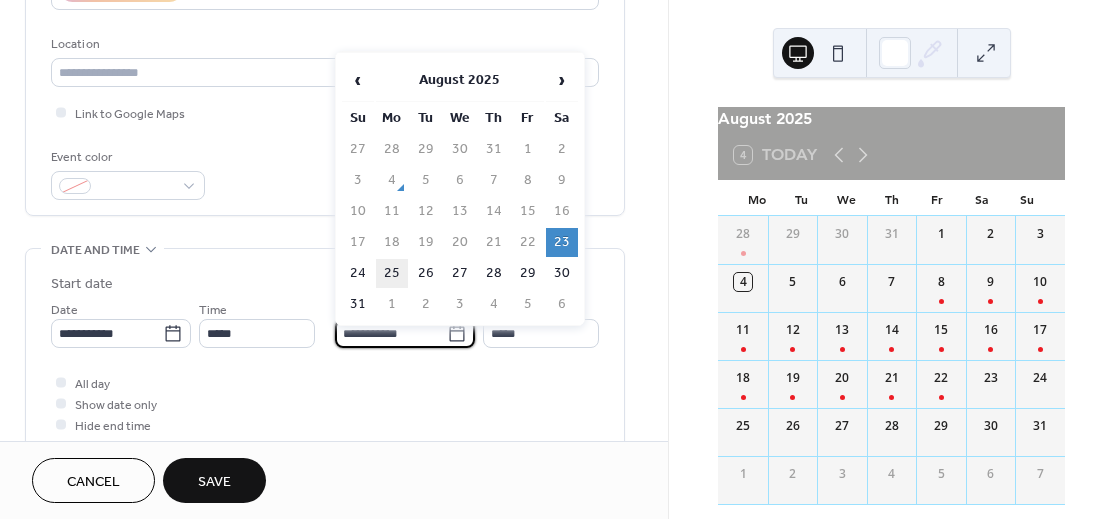 click on "25" at bounding box center (392, 273) 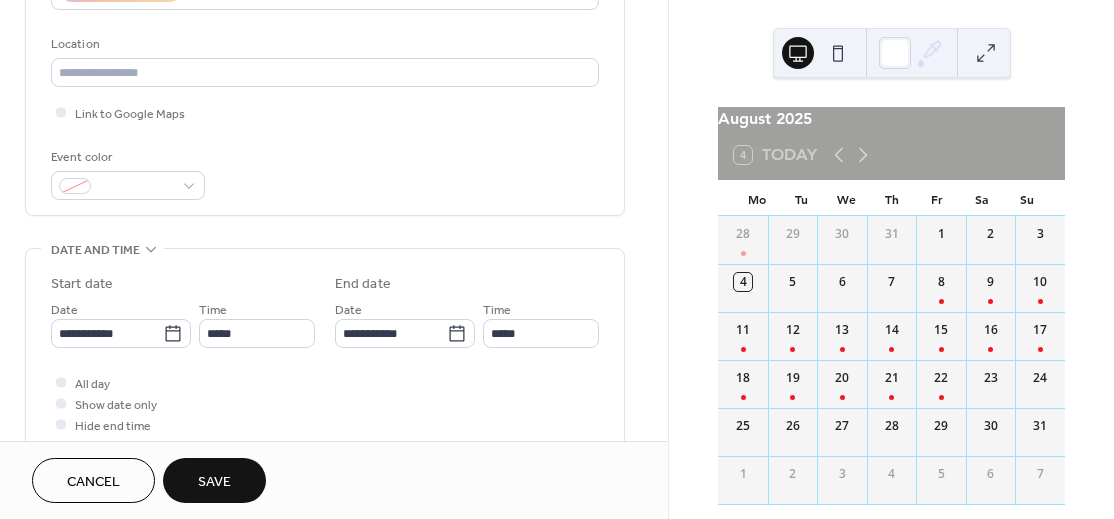 click on "Save" at bounding box center [214, 480] 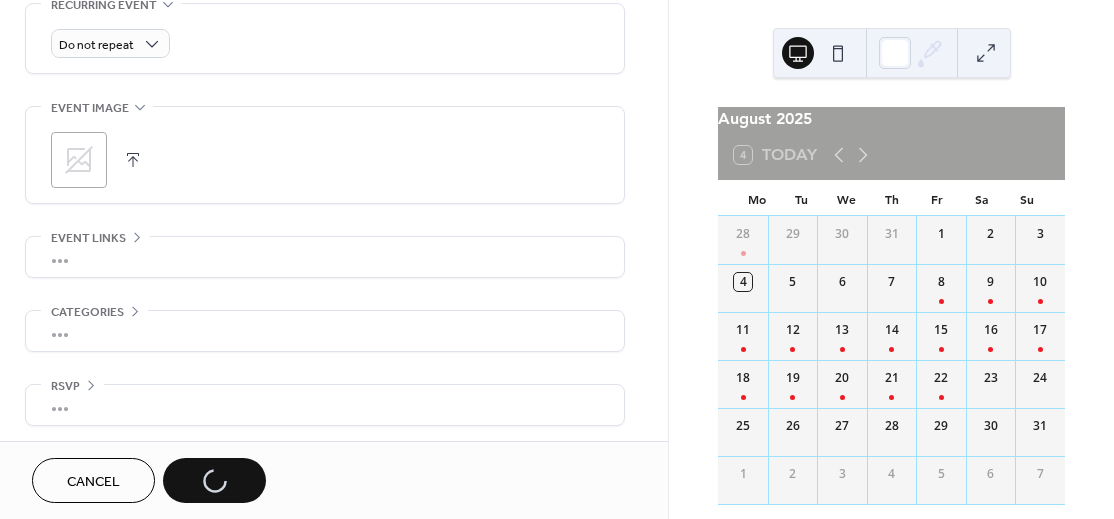 scroll, scrollTop: 439, scrollLeft: 0, axis: vertical 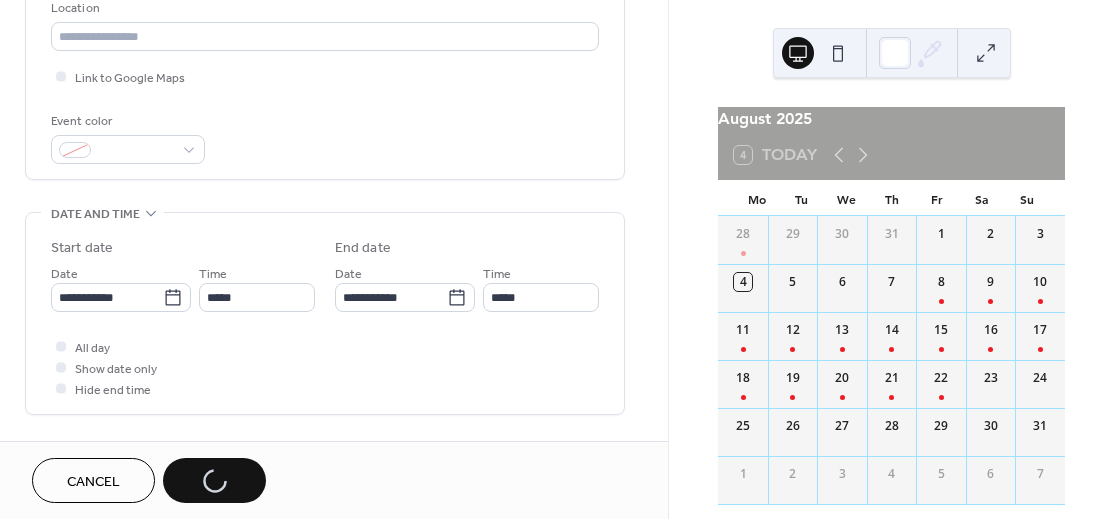 click on "**********" at bounding box center (325, 271) 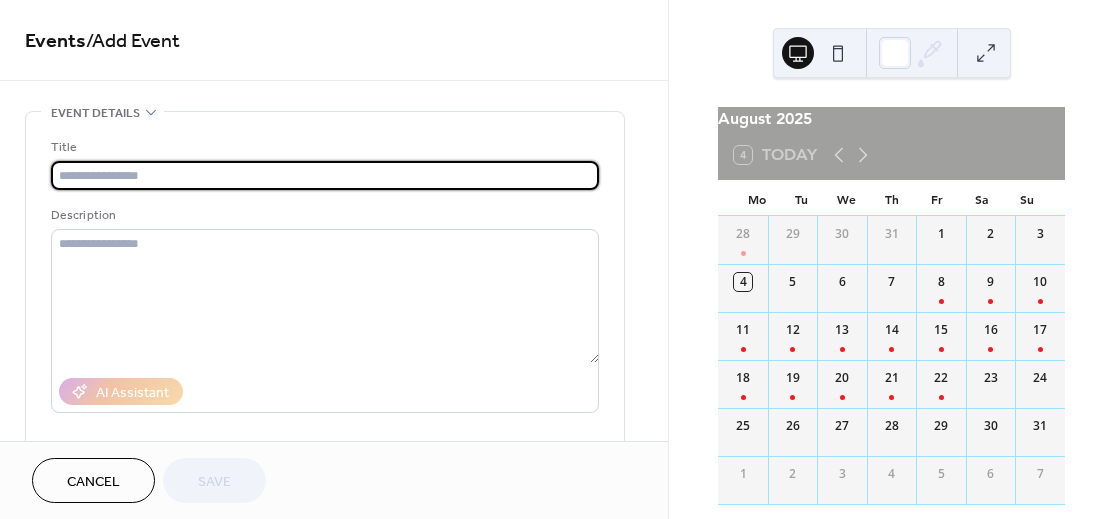 scroll, scrollTop: 0, scrollLeft: 0, axis: both 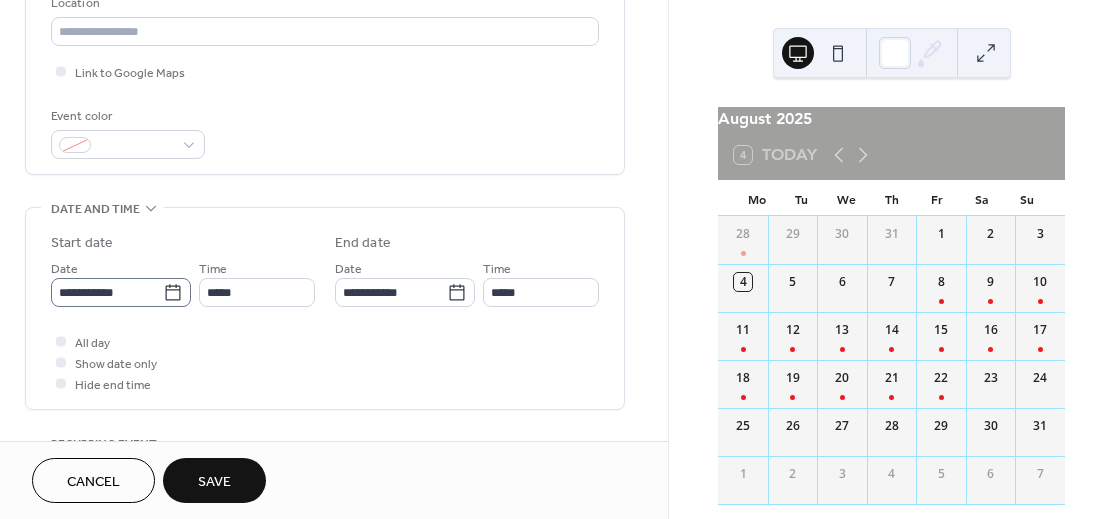 type on "******" 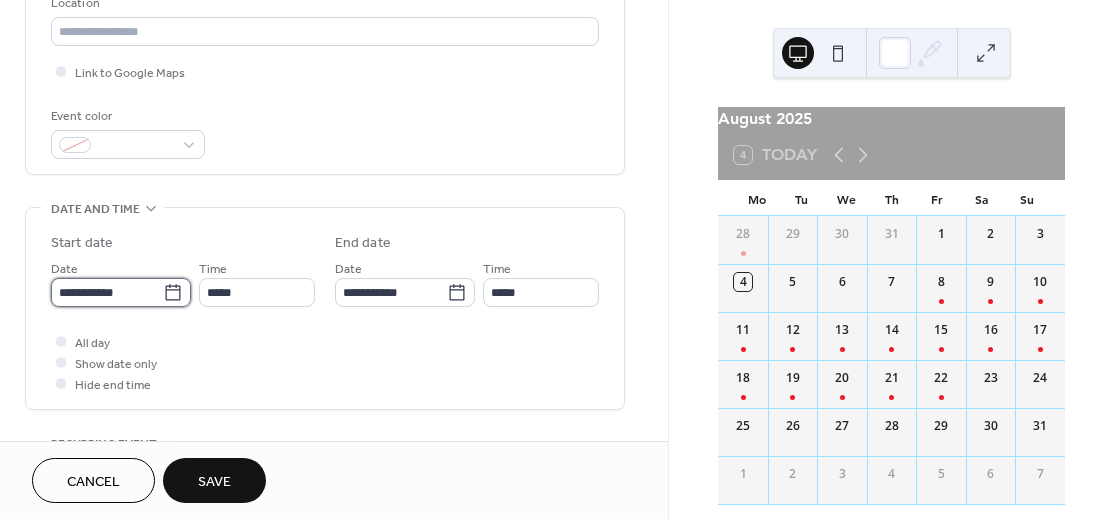click on "**********" at bounding box center (107, 292) 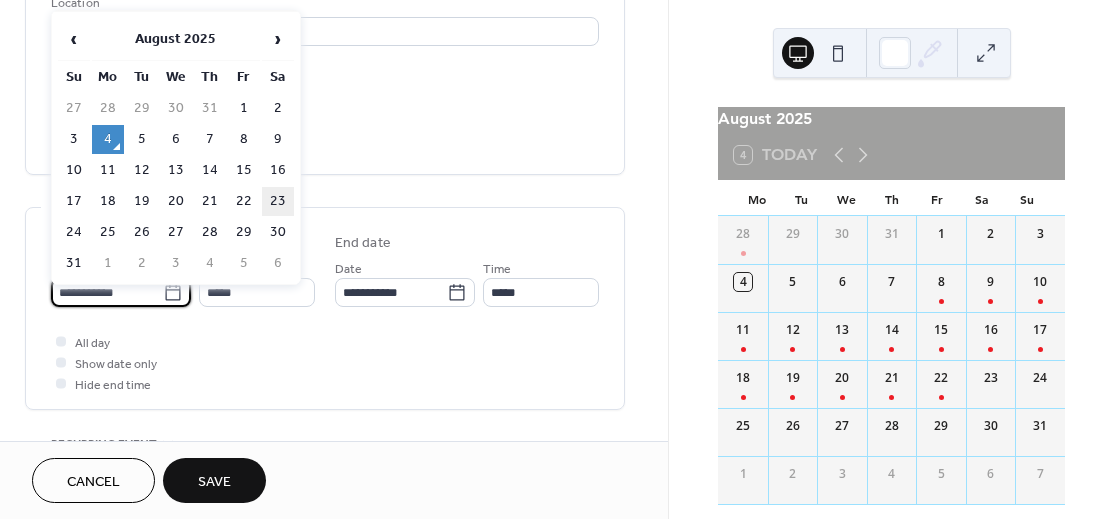 click on "23" at bounding box center (278, 201) 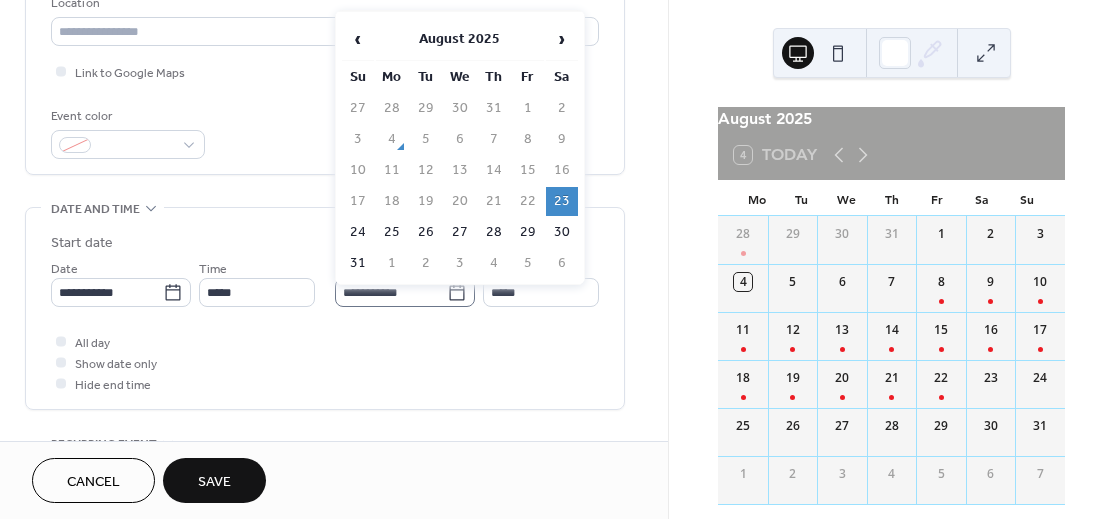 click 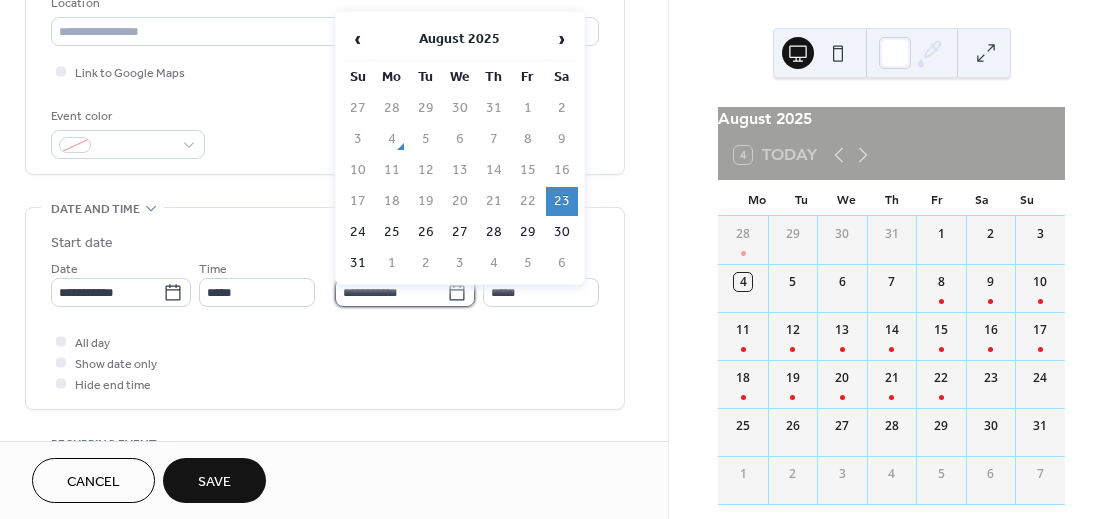 click on "**********" at bounding box center [391, 292] 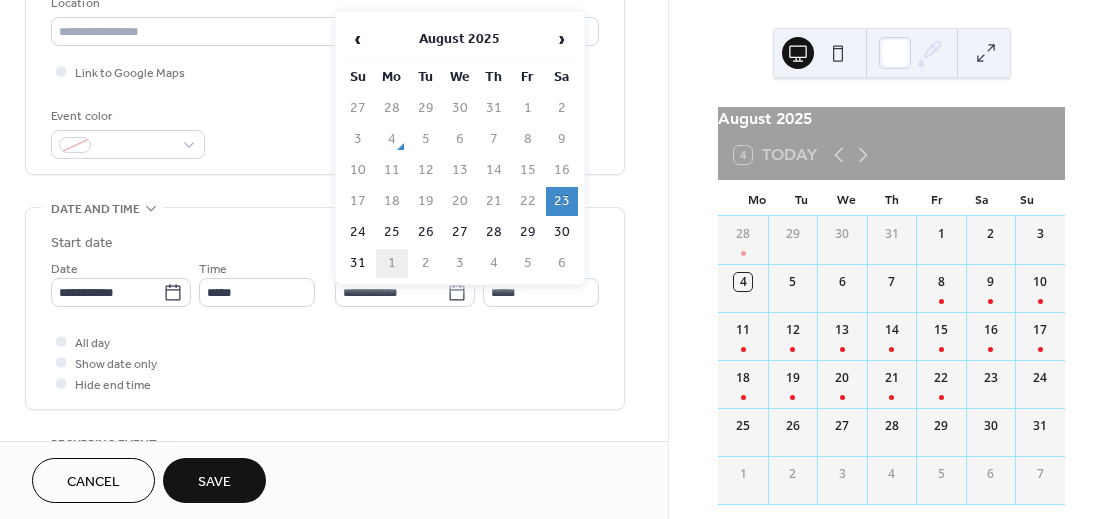 click on "1" at bounding box center [392, 263] 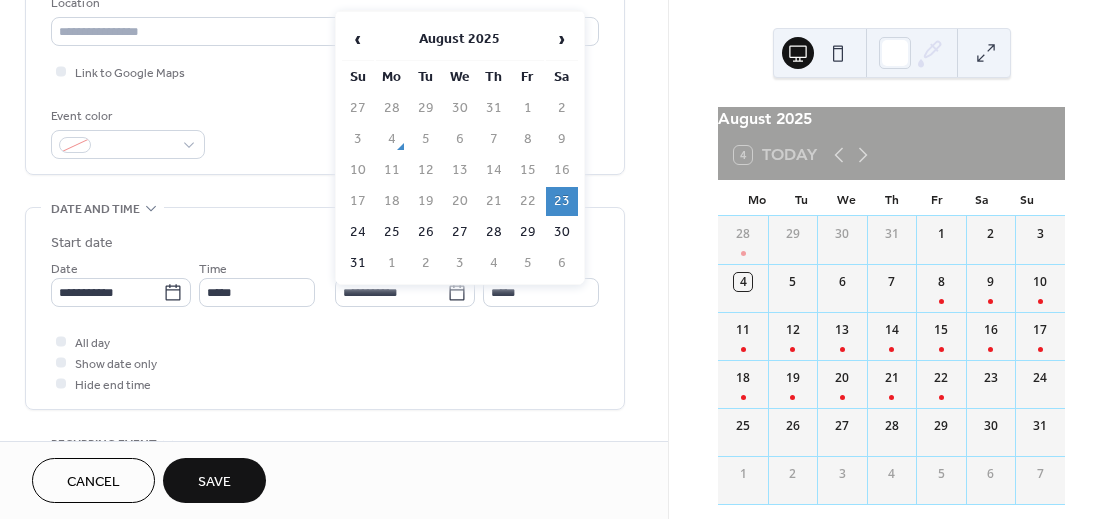 type on "**********" 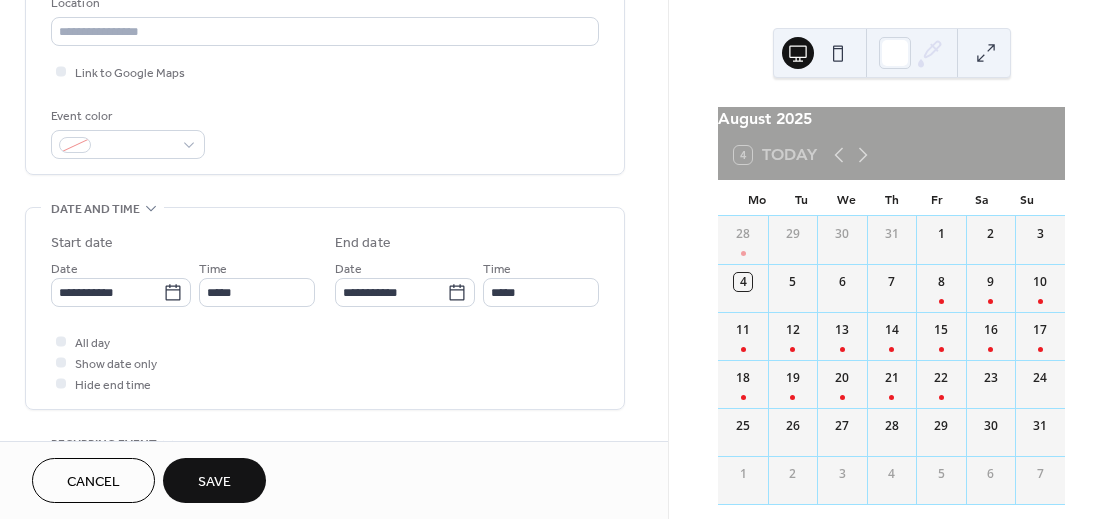 scroll, scrollTop: 666, scrollLeft: 0, axis: vertical 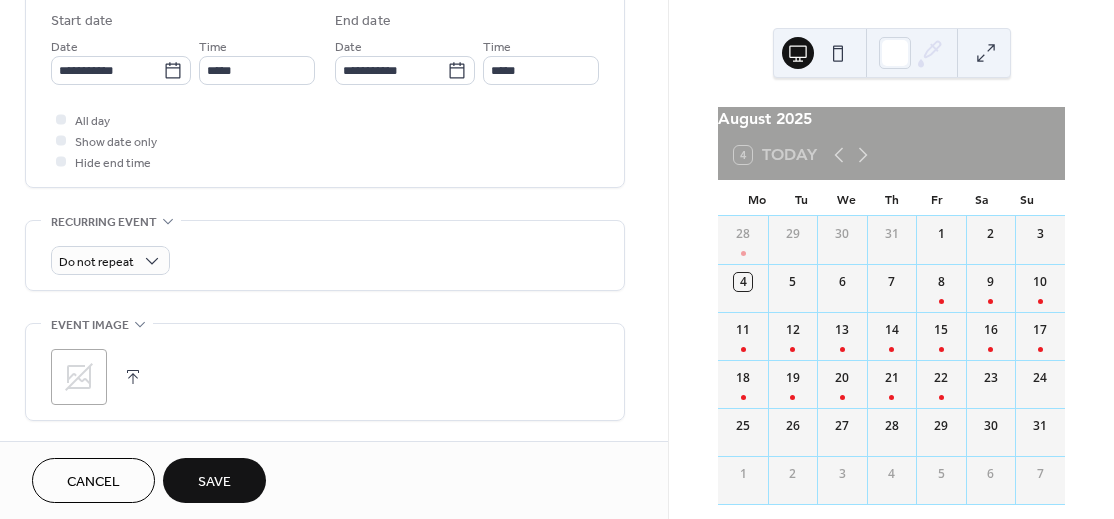 click on "Save" at bounding box center [214, 482] 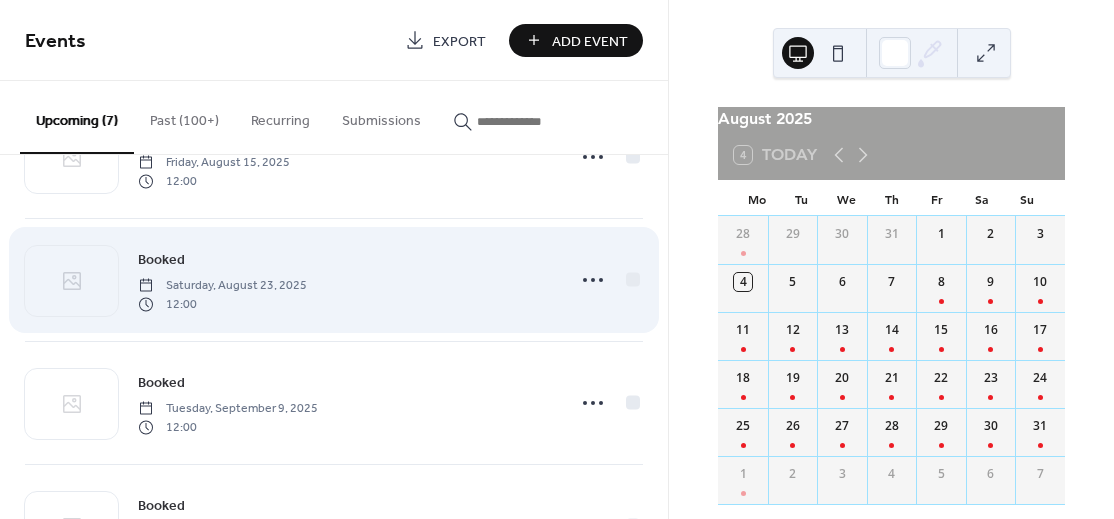 scroll, scrollTop: 222, scrollLeft: 0, axis: vertical 